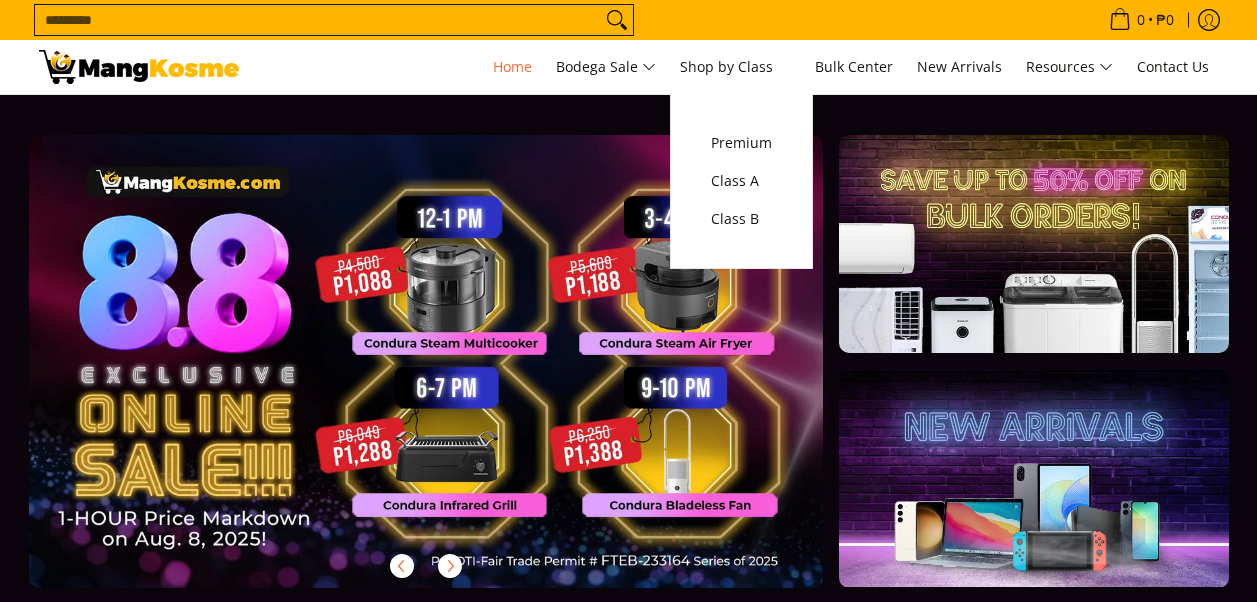 scroll, scrollTop: 0, scrollLeft: 0, axis: both 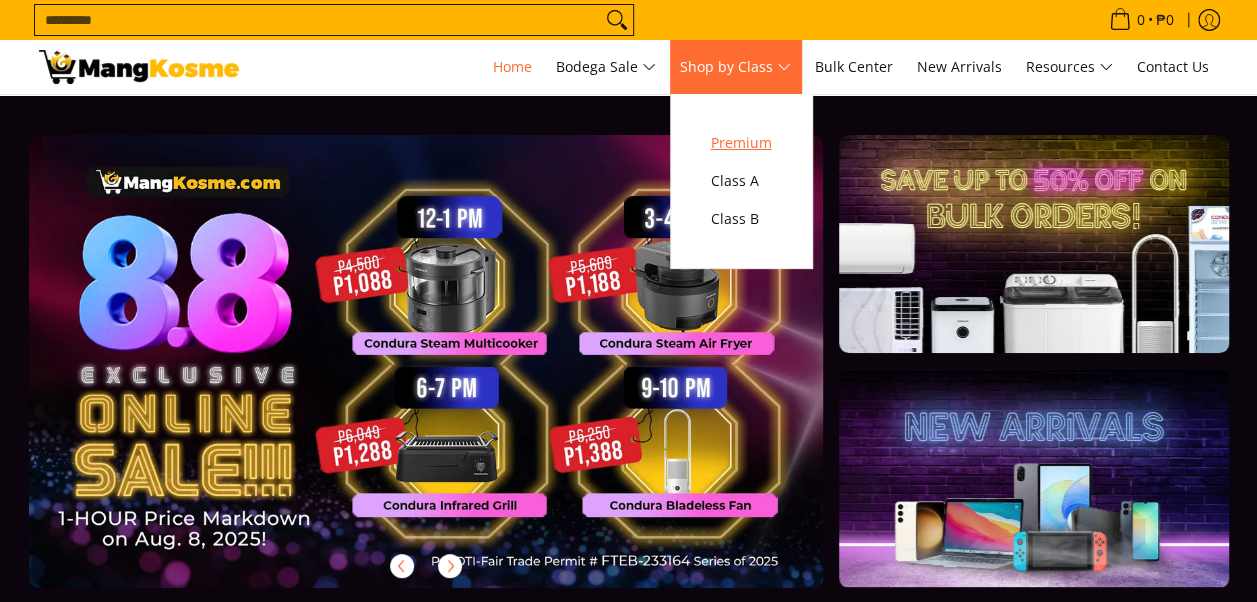 click on "Premium" at bounding box center [741, 143] 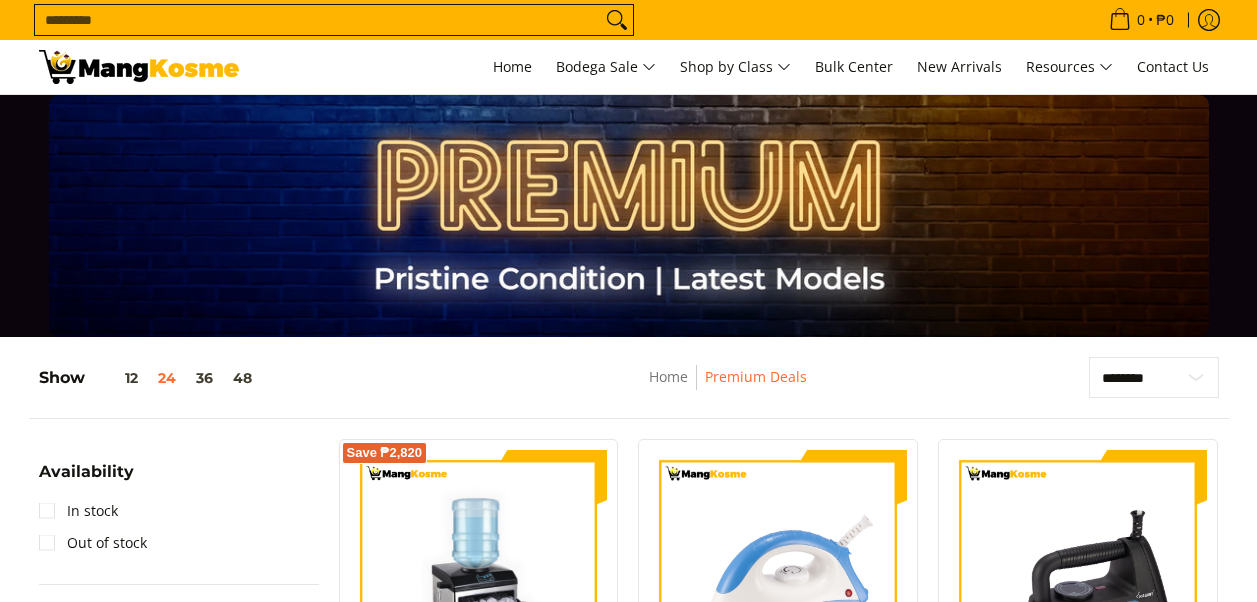 scroll, scrollTop: 200, scrollLeft: 0, axis: vertical 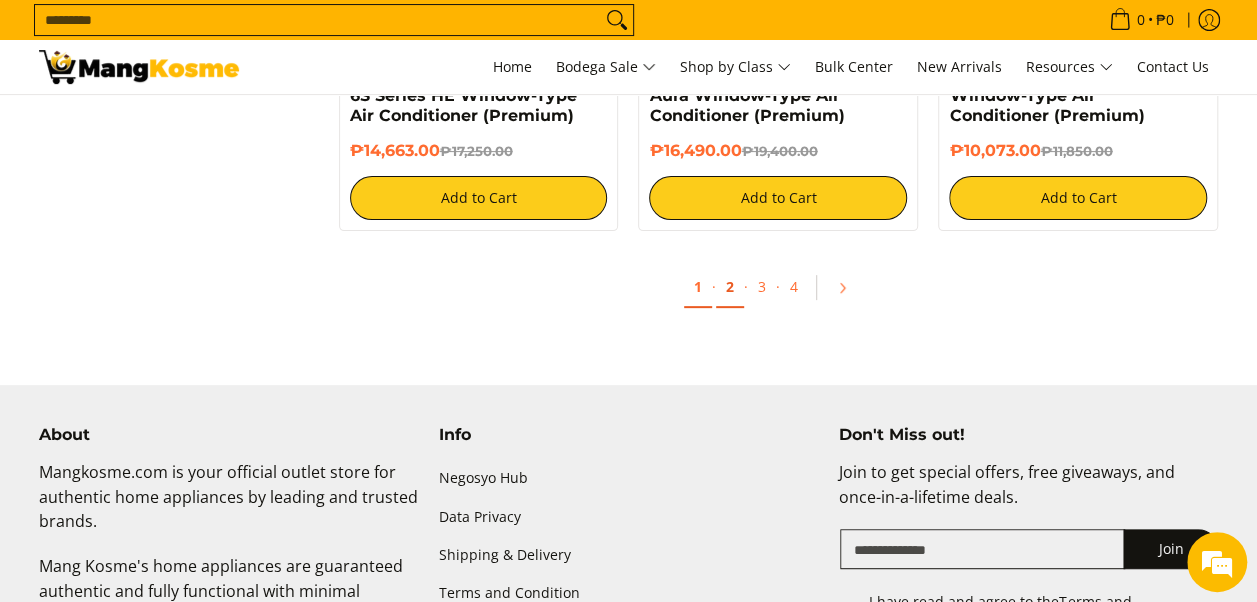 click on "2" at bounding box center (730, 287) 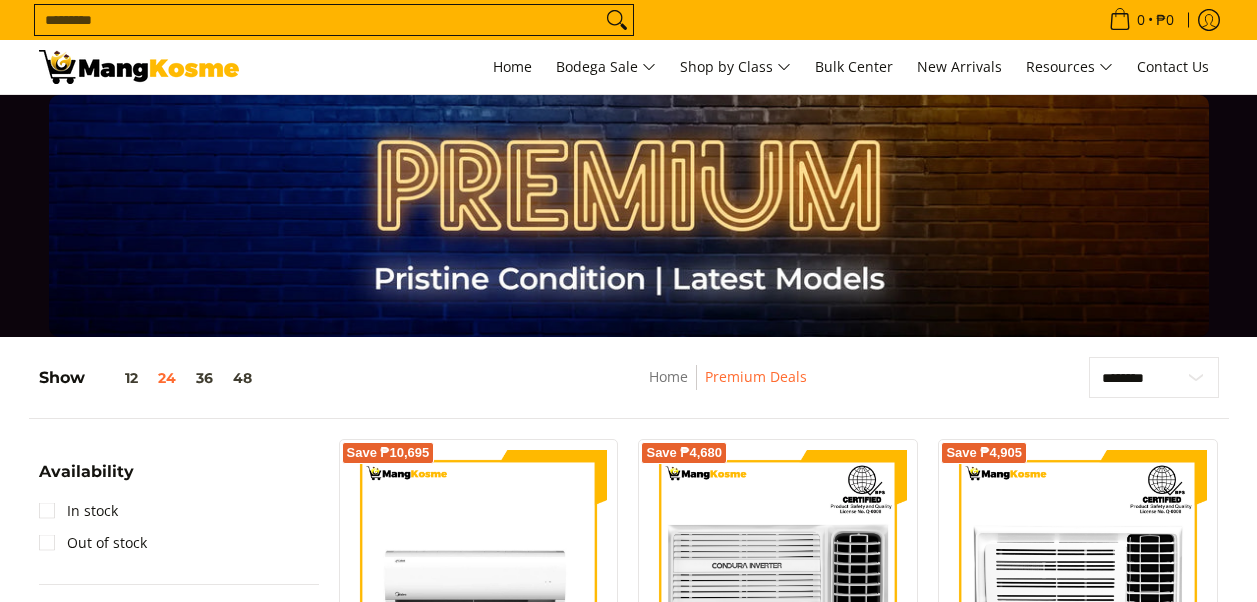 scroll, scrollTop: 0, scrollLeft: 0, axis: both 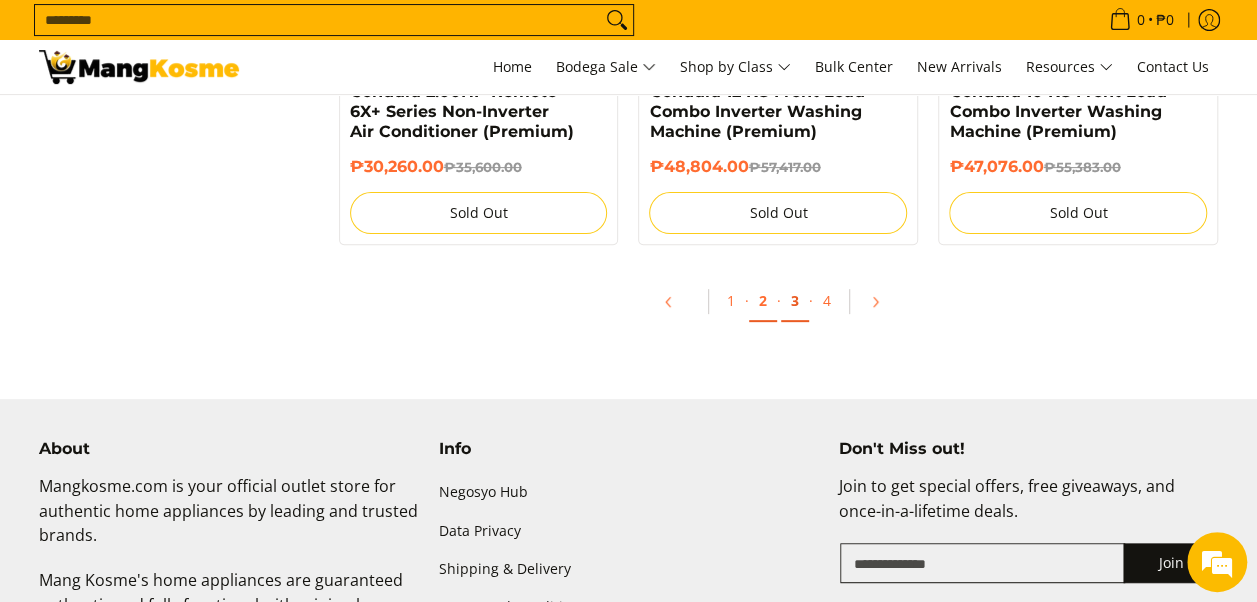 click on "3" at bounding box center (795, 301) 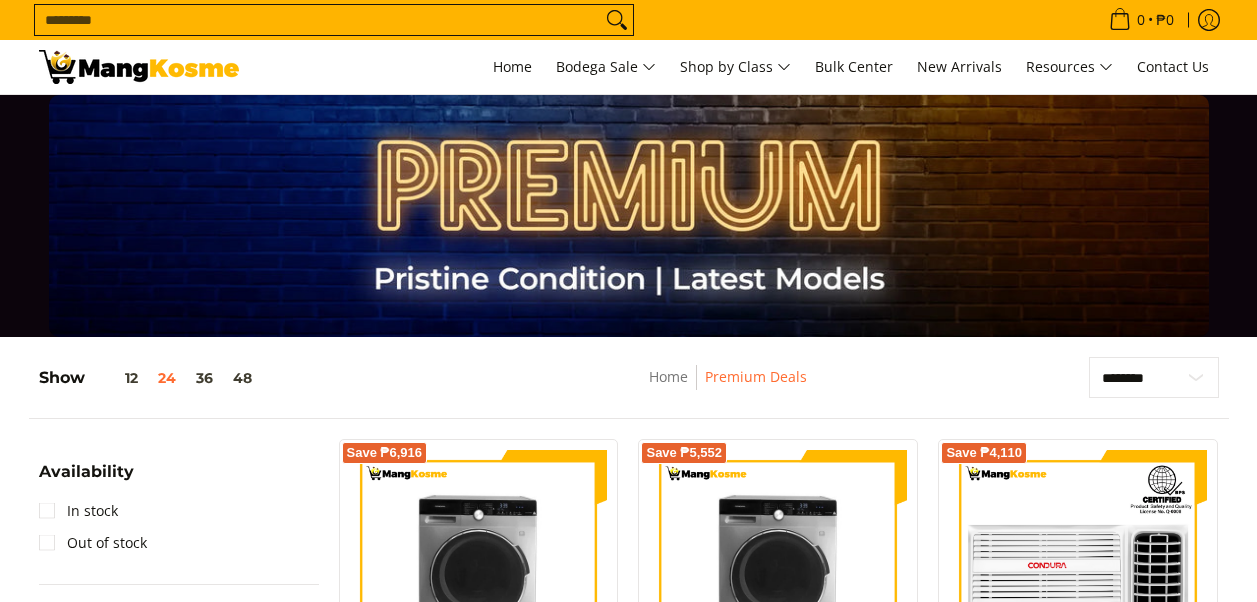 scroll, scrollTop: 100, scrollLeft: 0, axis: vertical 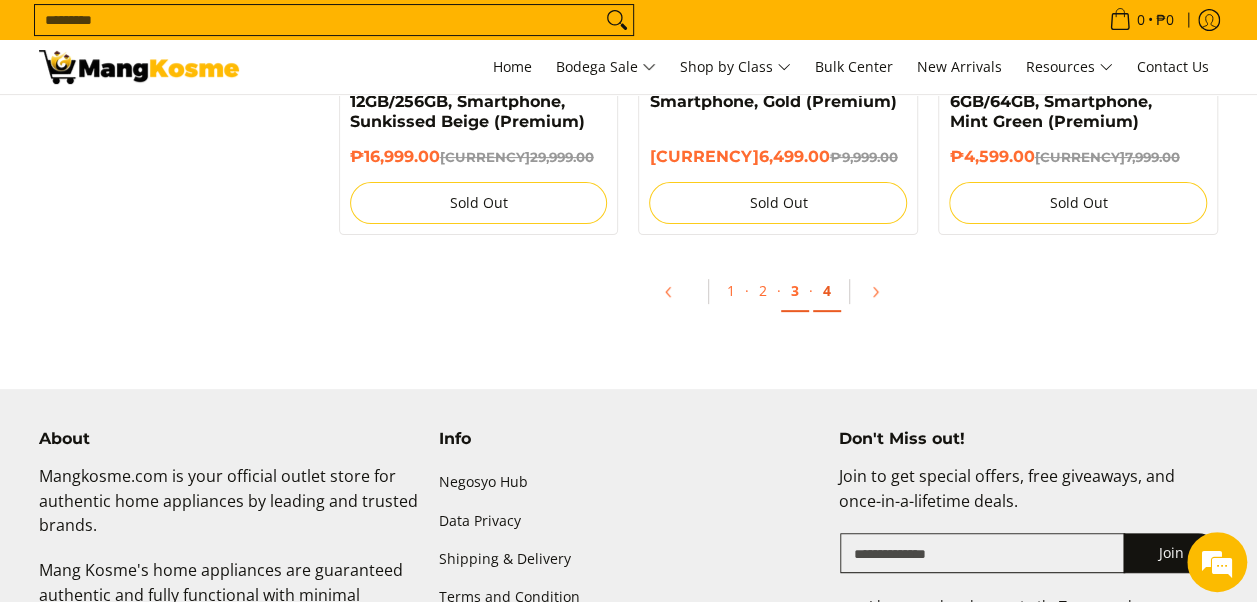 click on "4" at bounding box center (827, 291) 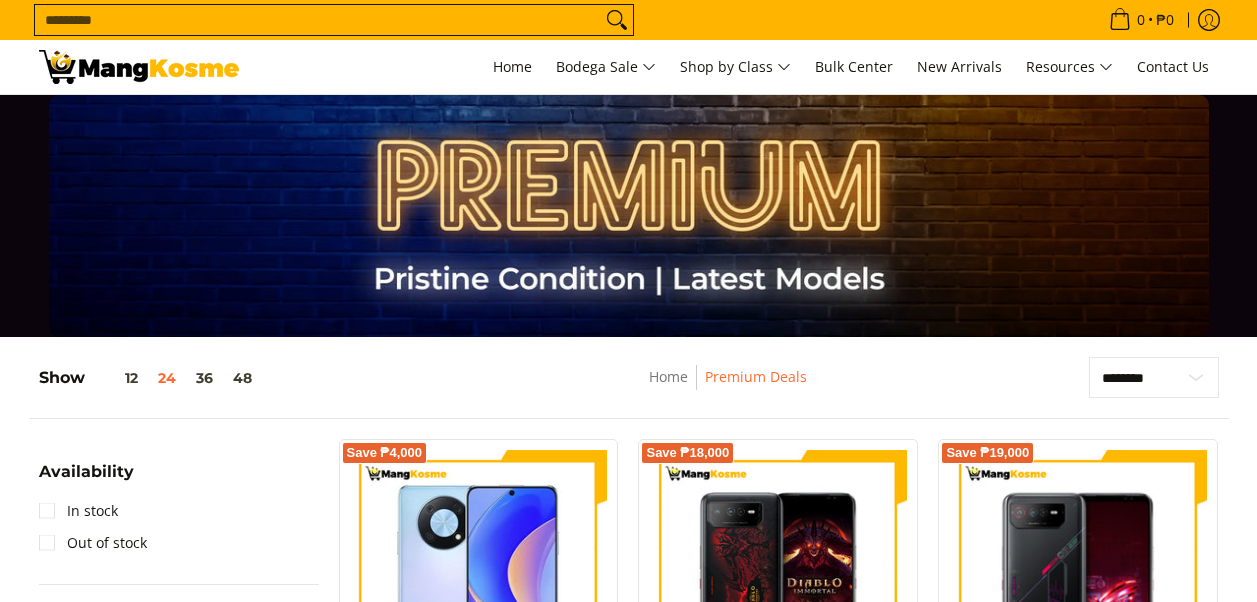 scroll, scrollTop: 200, scrollLeft: 0, axis: vertical 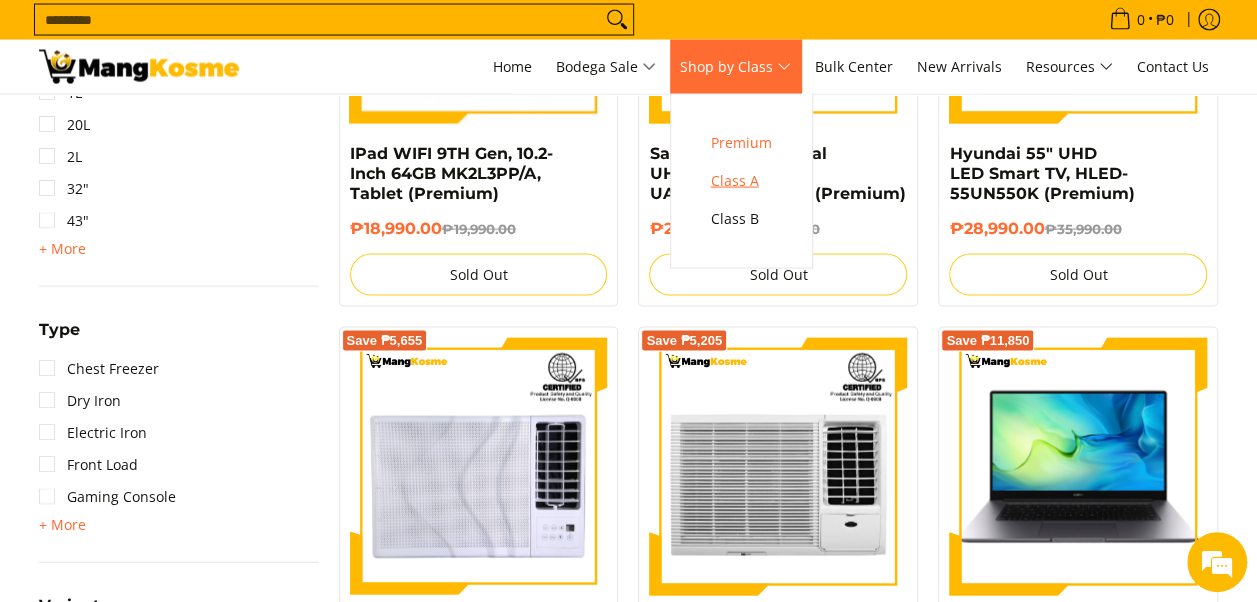 click on "Class A" at bounding box center [741, 181] 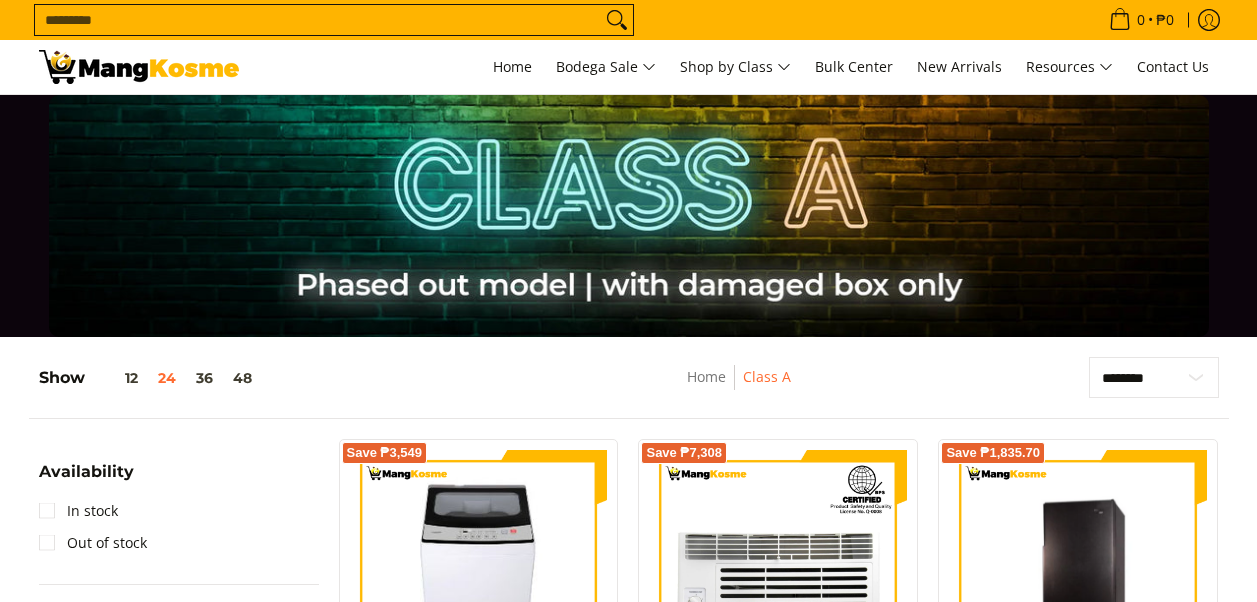 scroll, scrollTop: 300, scrollLeft: 0, axis: vertical 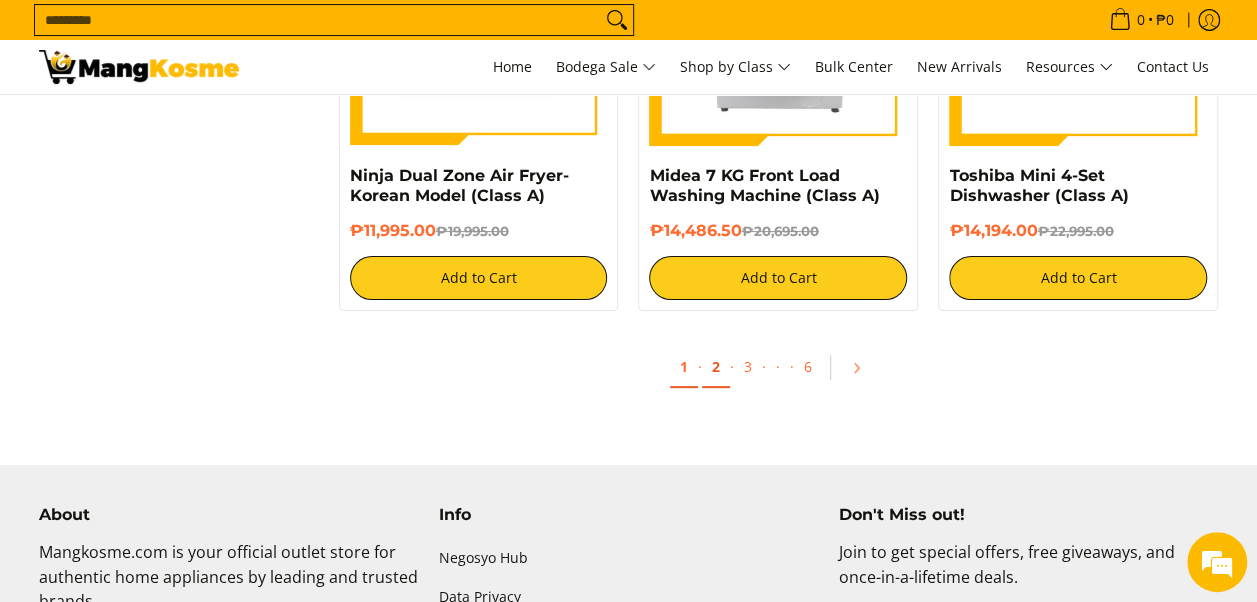 click on "2" at bounding box center (716, 367) 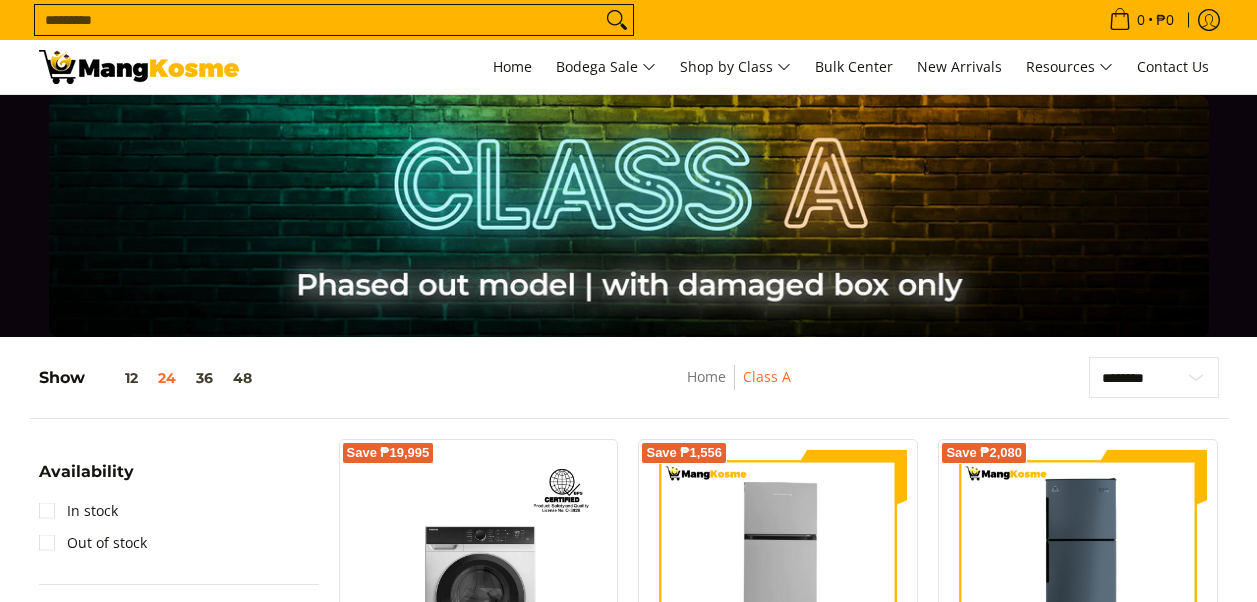 scroll, scrollTop: 300, scrollLeft: 0, axis: vertical 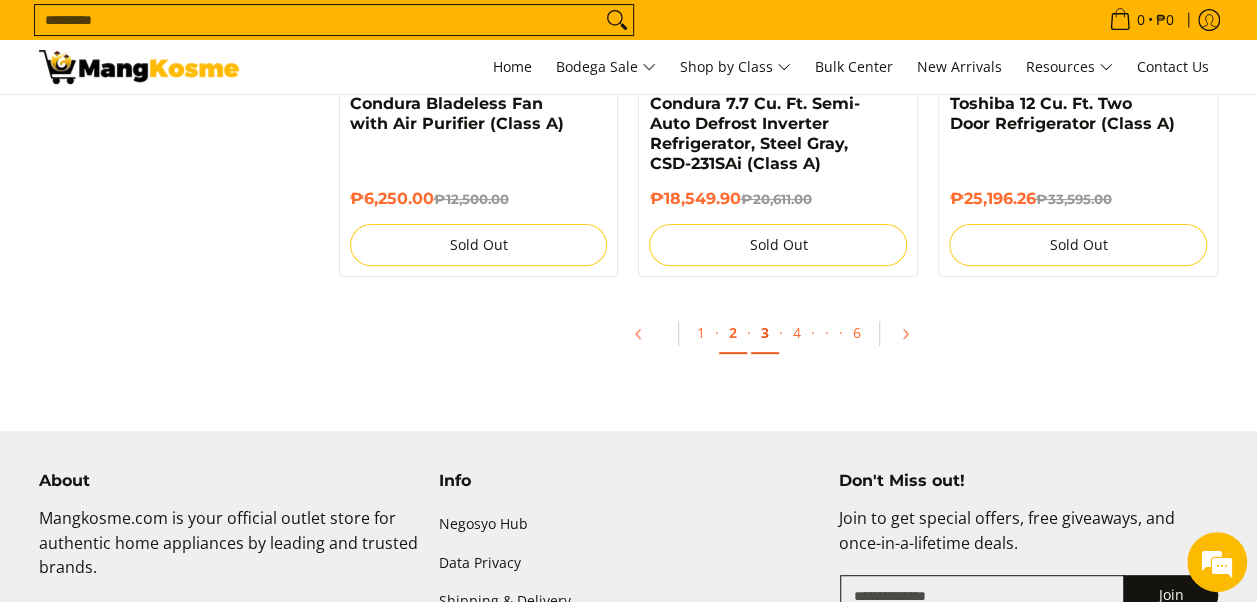 click on "3" at bounding box center [765, 333] 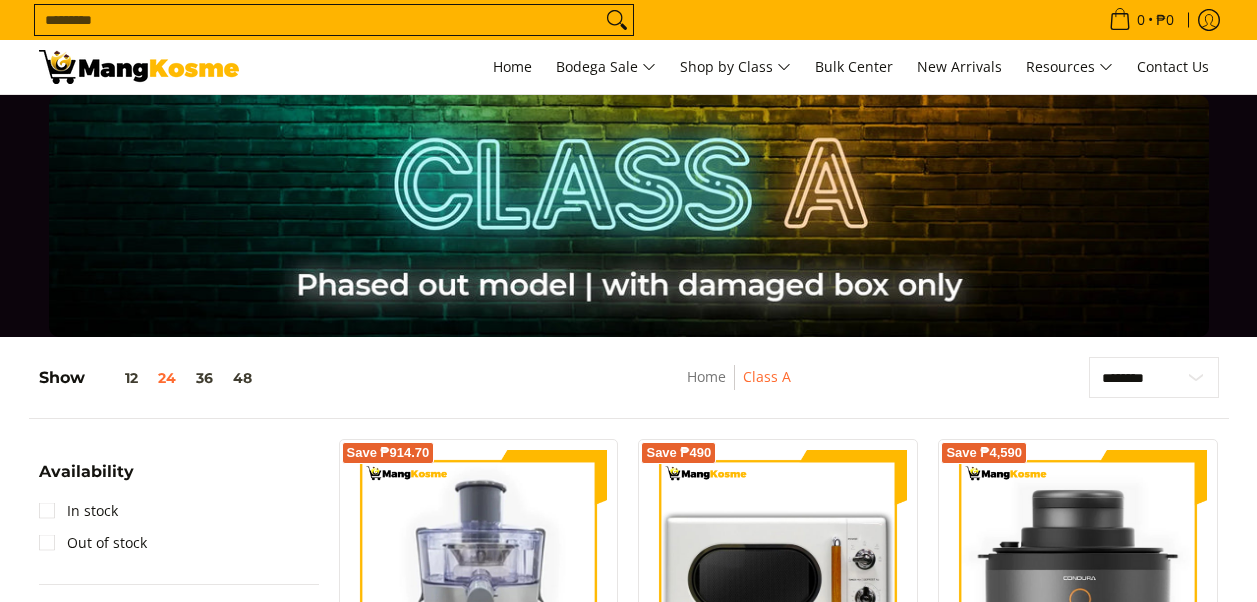 scroll, scrollTop: 200, scrollLeft: 0, axis: vertical 